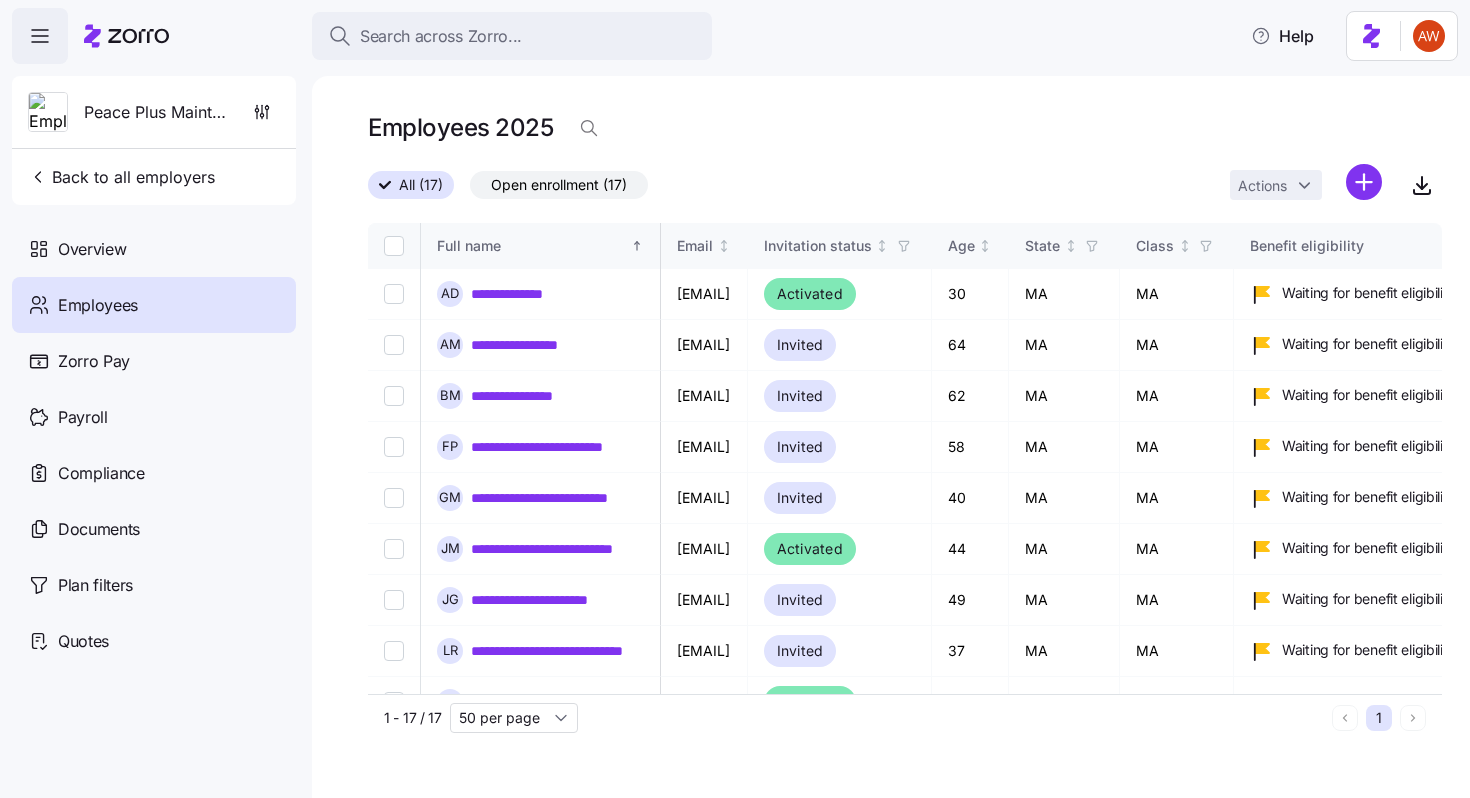 scroll, scrollTop: 0, scrollLeft: 0, axis: both 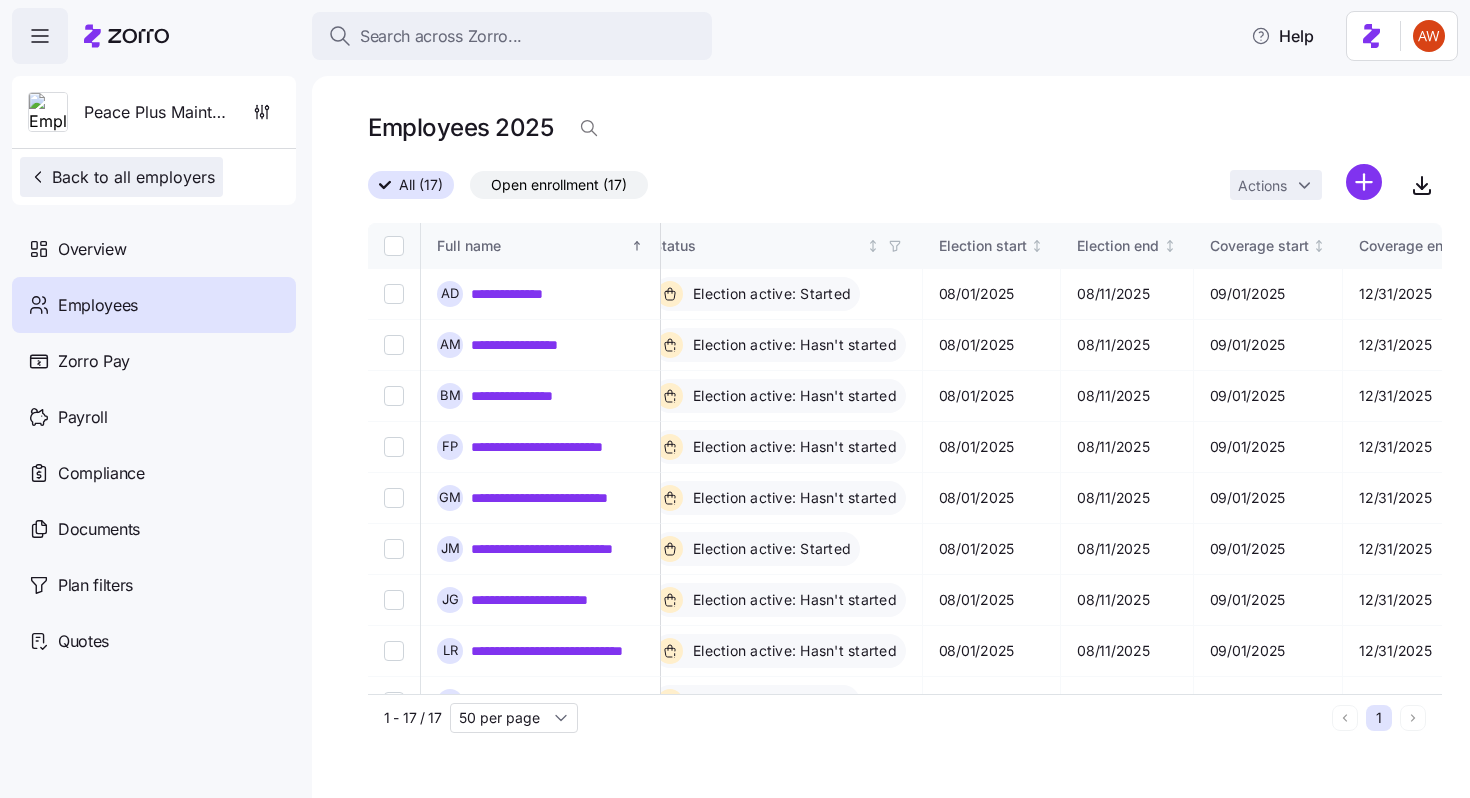 click on "Back to all employers" at bounding box center (121, 177) 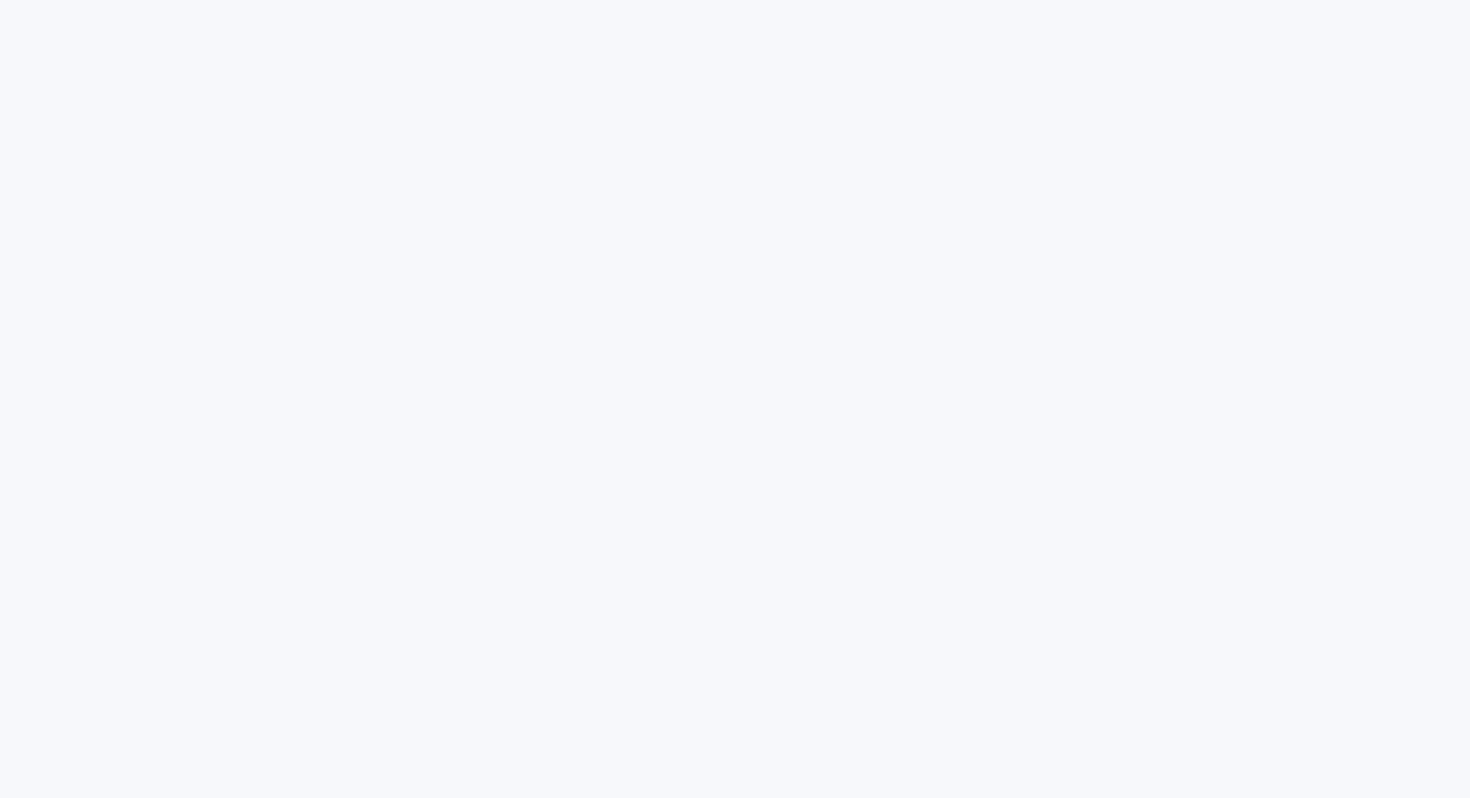 scroll, scrollTop: 0, scrollLeft: 0, axis: both 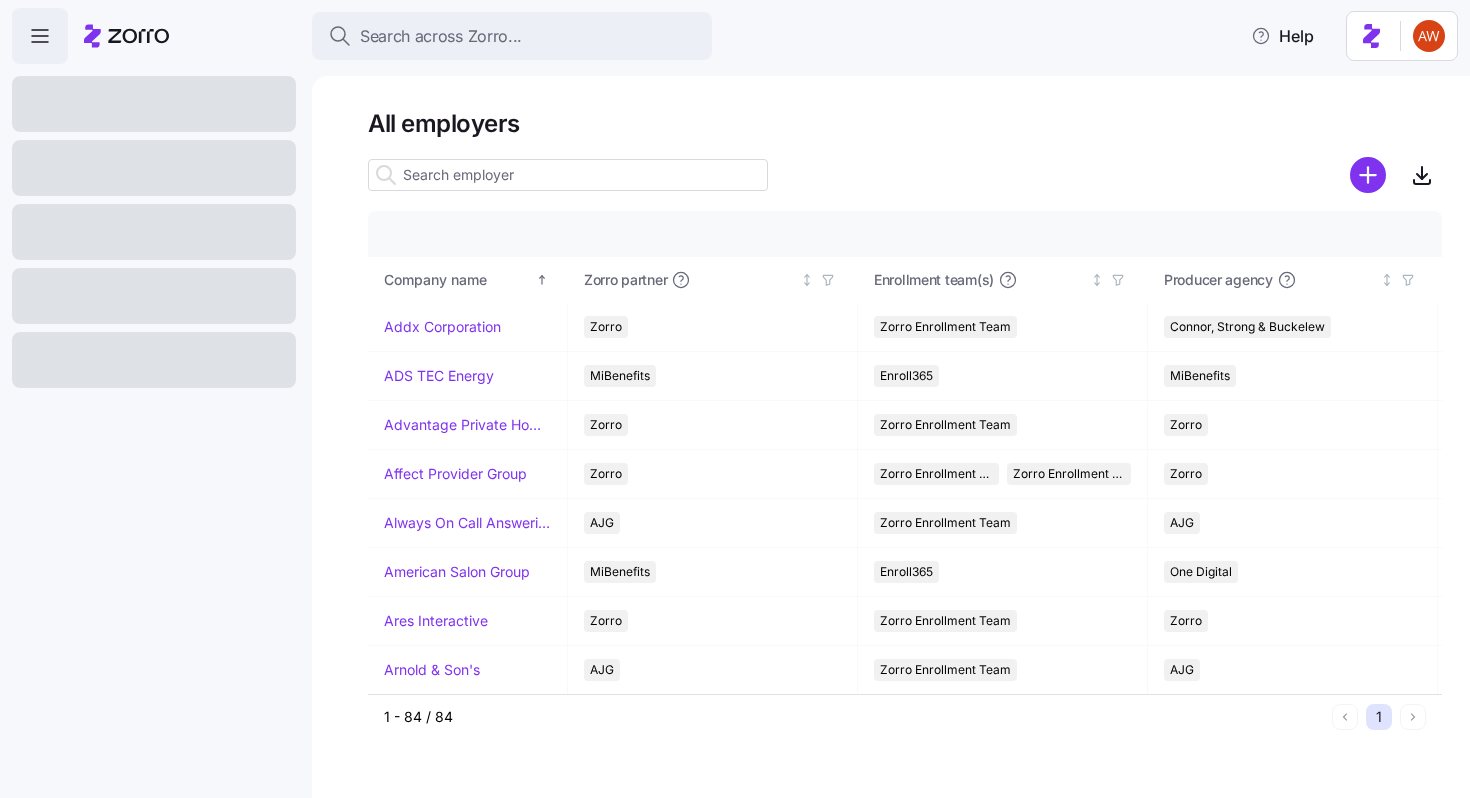 click at bounding box center (568, 175) 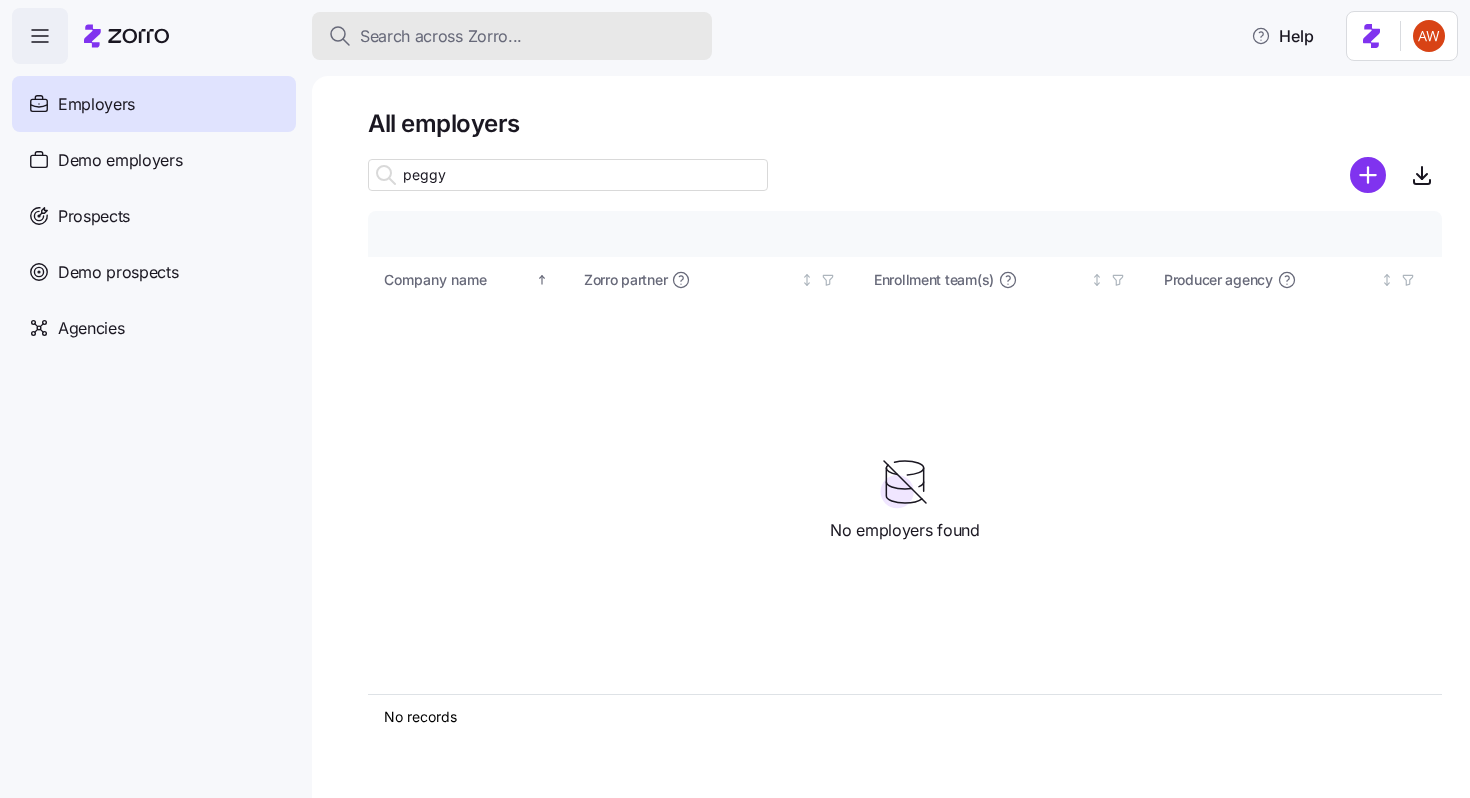 type on "peggy" 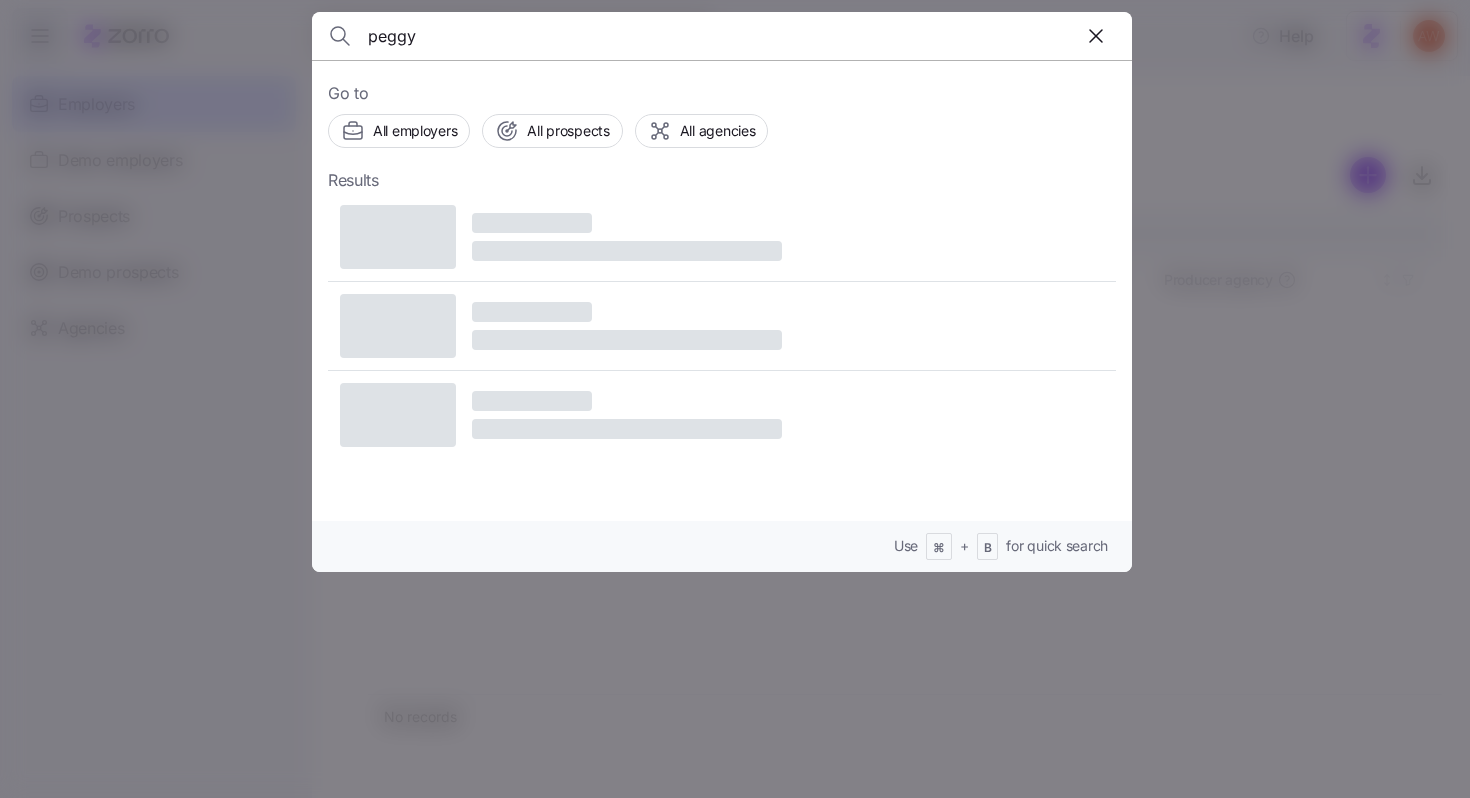 type on "peggy" 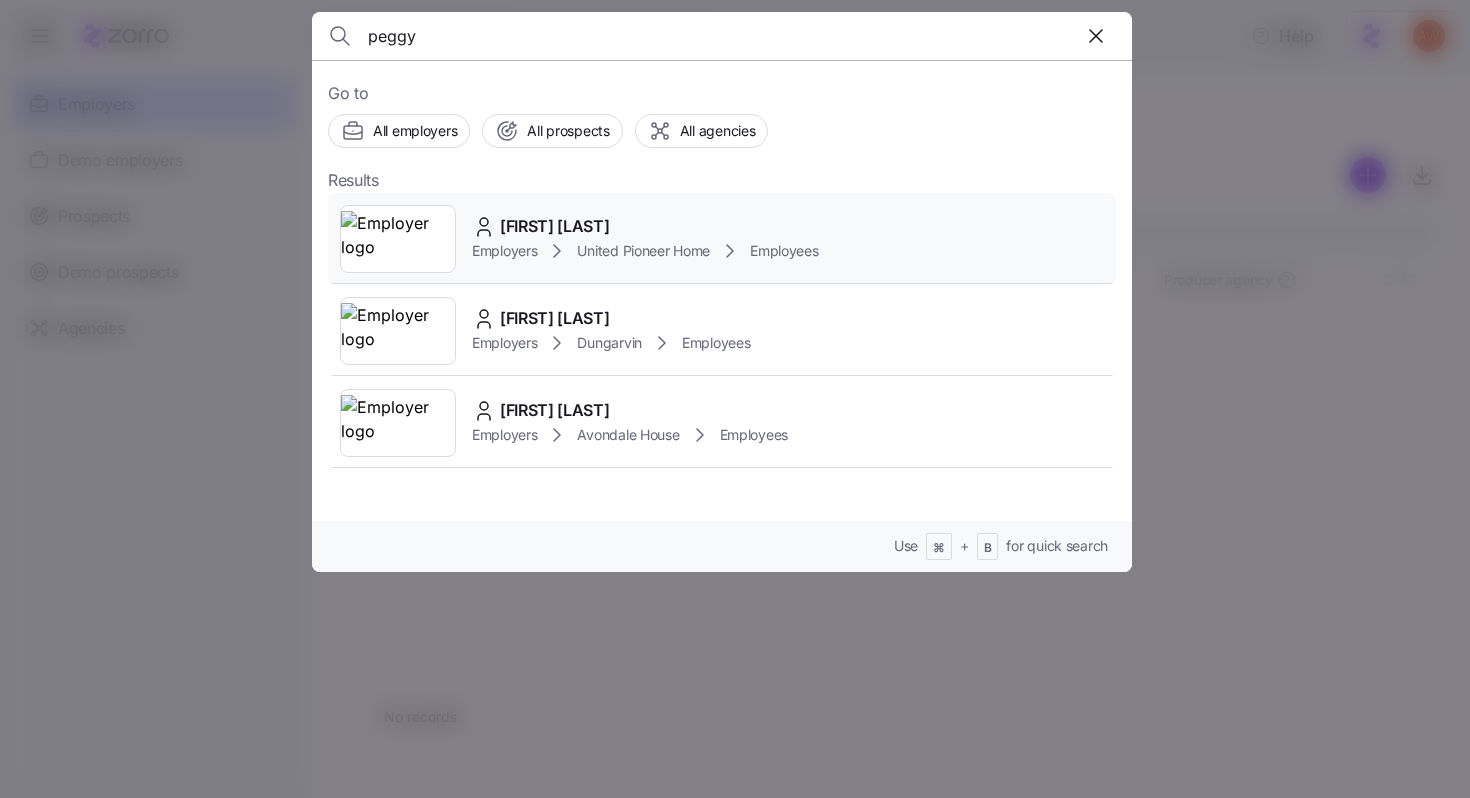 click on "[FIRST] [LAST]" at bounding box center [645, 226] 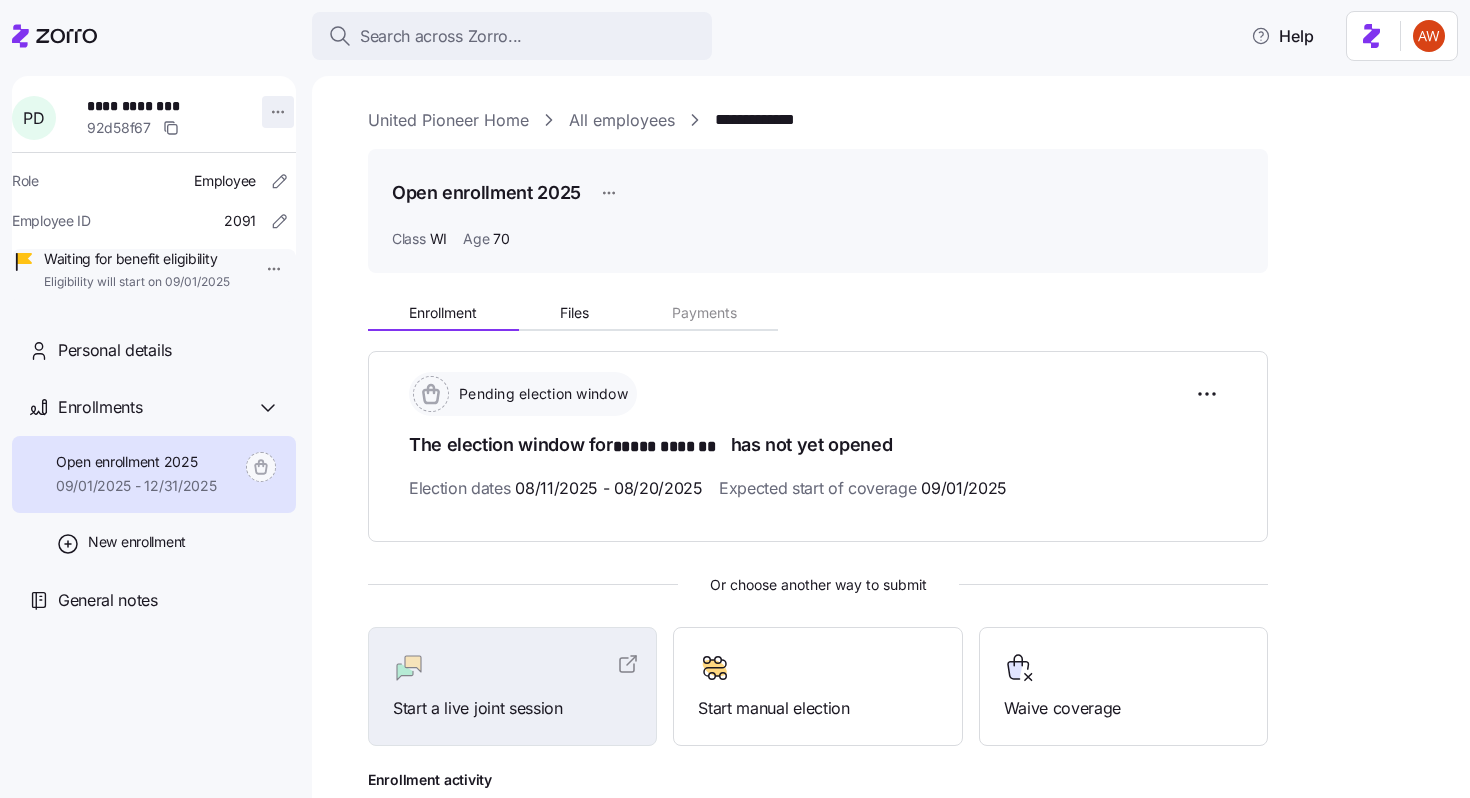 click on "**********" at bounding box center (735, 393) 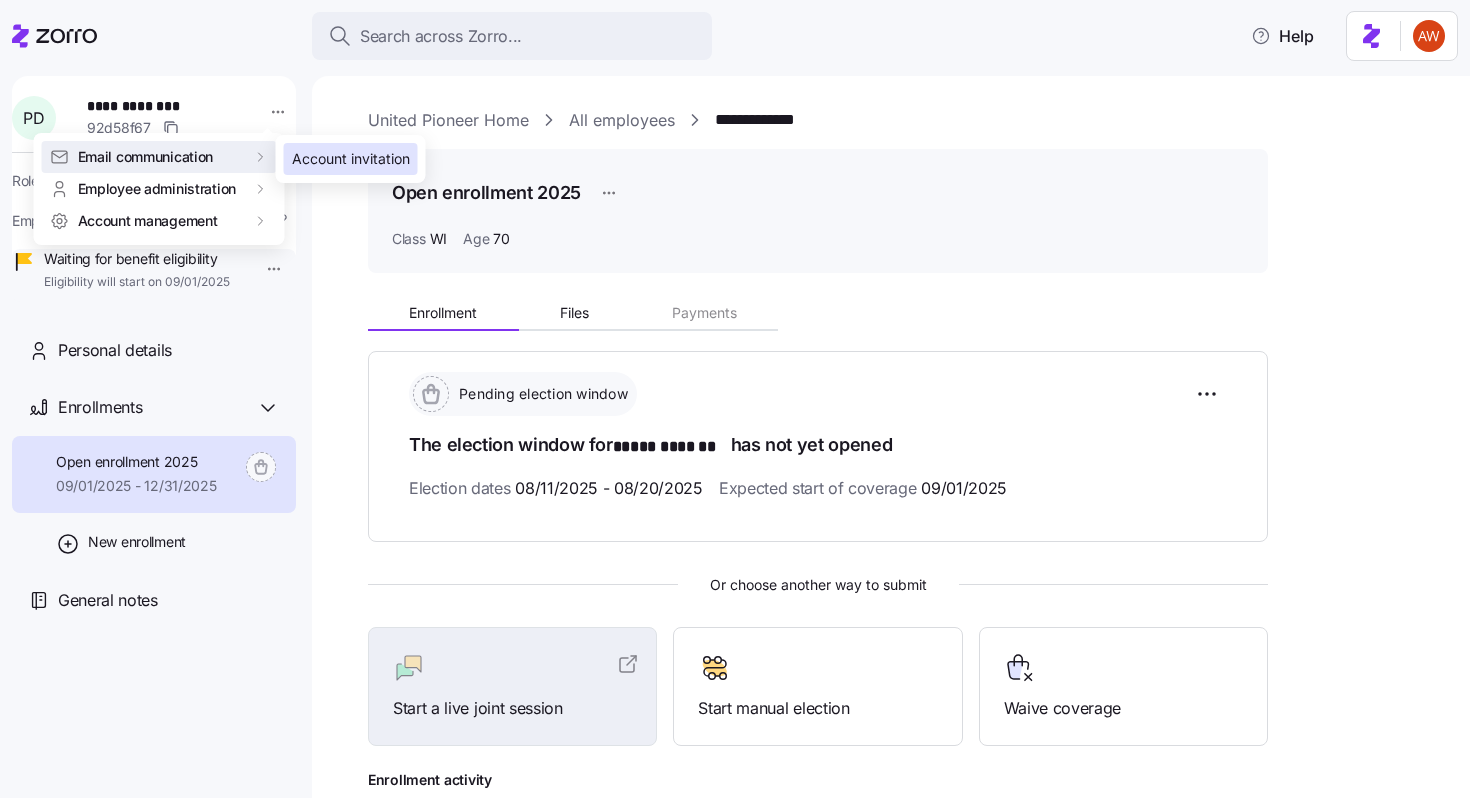 click on "Account invitation" at bounding box center [351, 159] 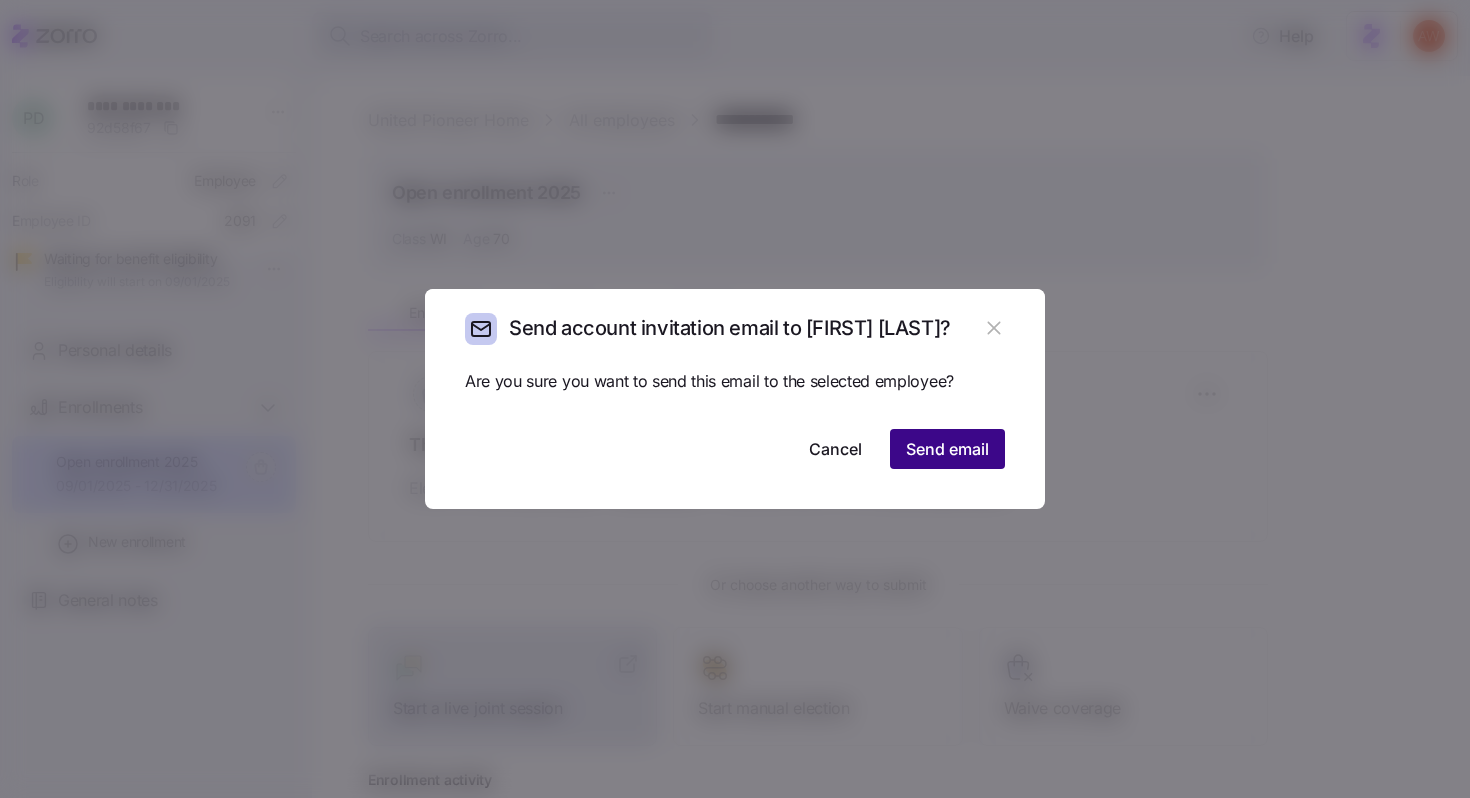 click on "Send email" at bounding box center (947, 449) 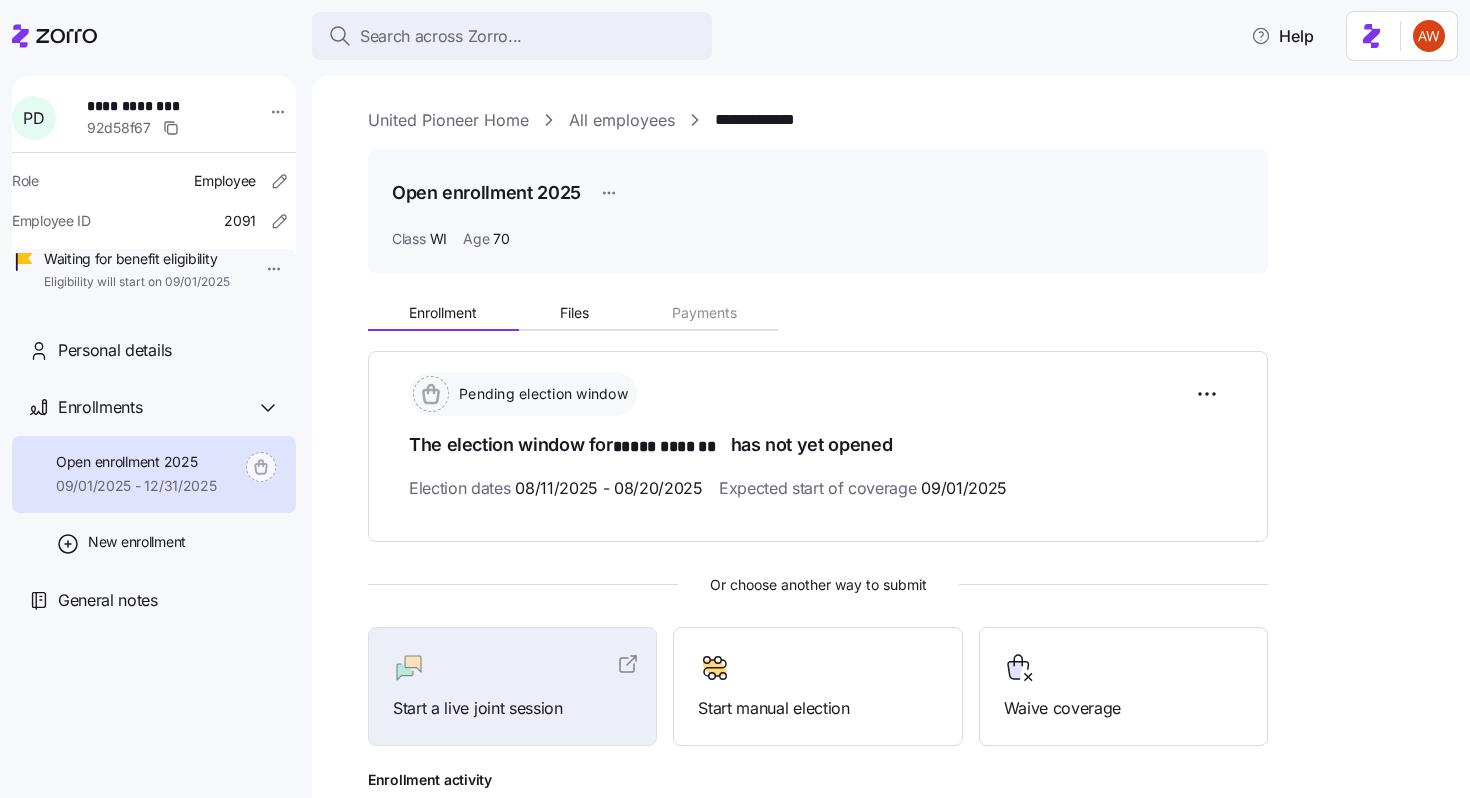 click on "United Pioneer Home" at bounding box center [448, 120] 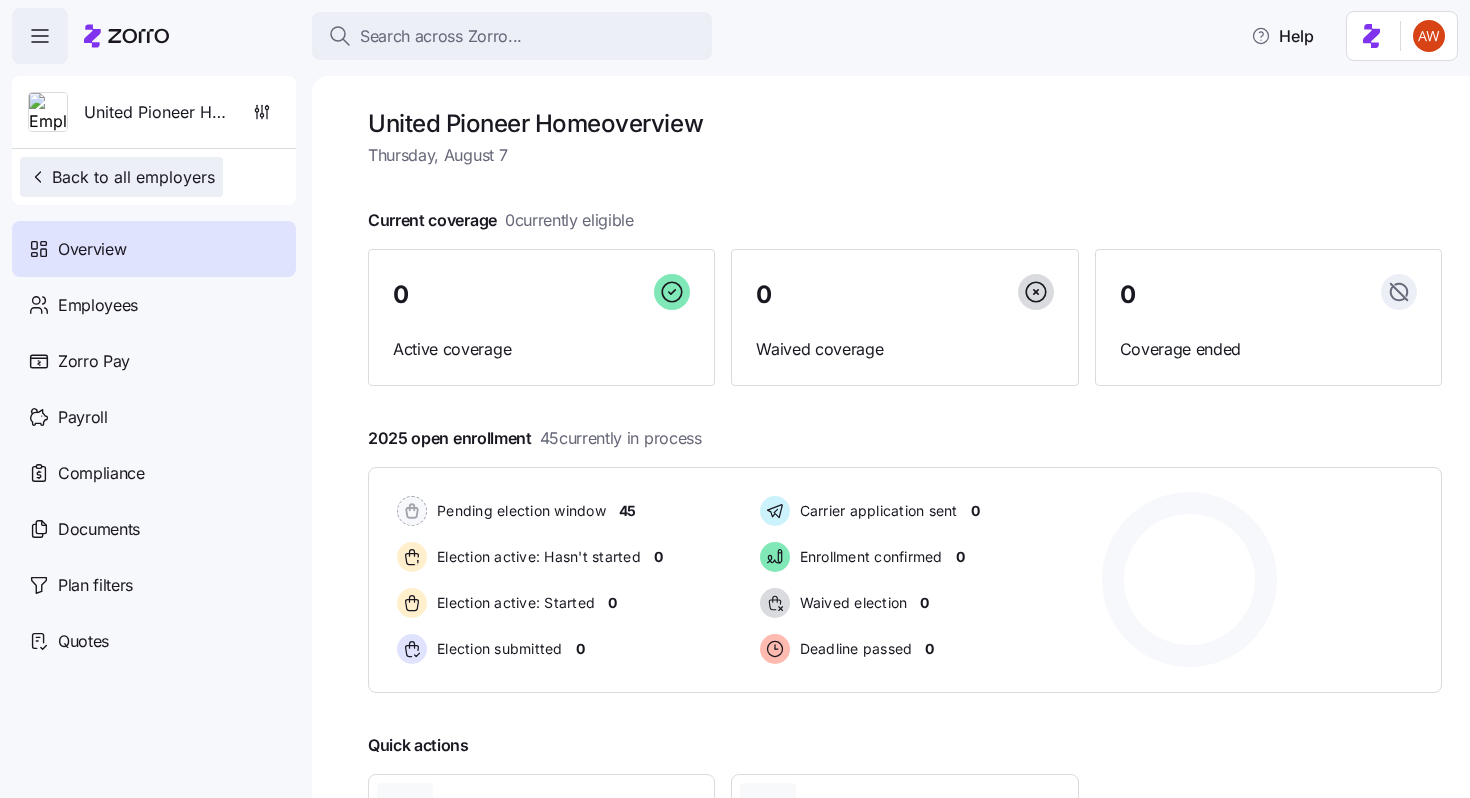 click on "Back to all employers" at bounding box center (121, 177) 